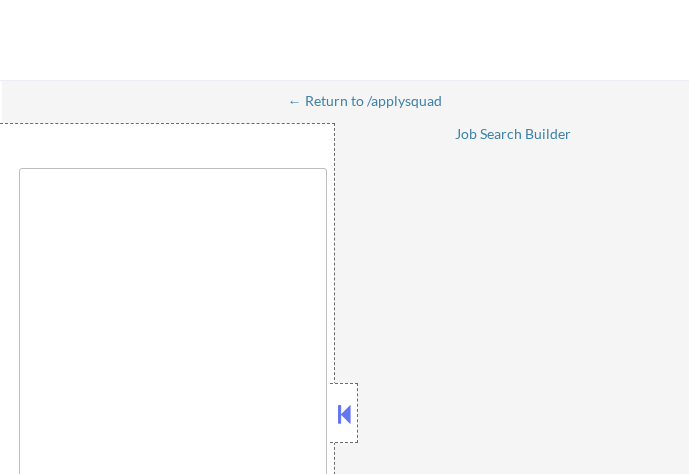 select on ""applied"" 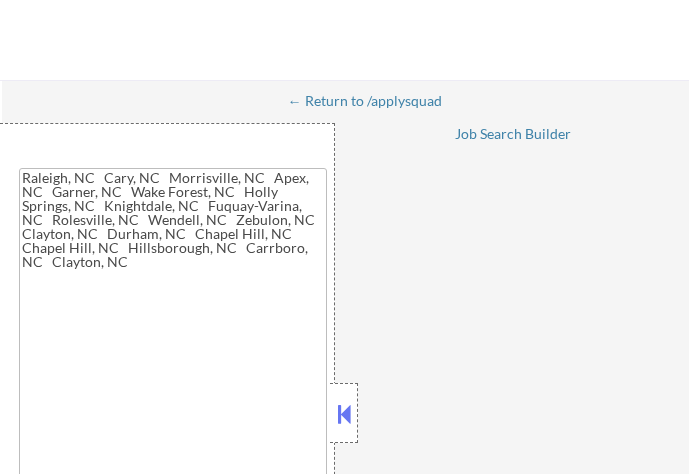 type on "Raleigh, NC   Cary, NC   Morrisville, NC   Apex, NC   Garner, NC   Wake Forest, NC   Holly Springs, NC   Knightdale, NC   Fuquay-Varina, NC   Rolesville, NC   Wendell, NC   Zebulon, NC   Clayton, NC   Durham, NC   Chapel Hill, NC Chapel Hill, NC   Hillsborough, NC   Carrboro, NC   Clayton, NC" 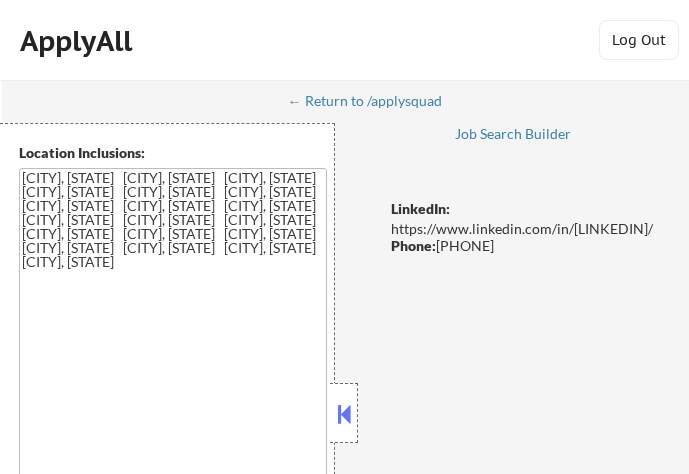 select on ""pending"" 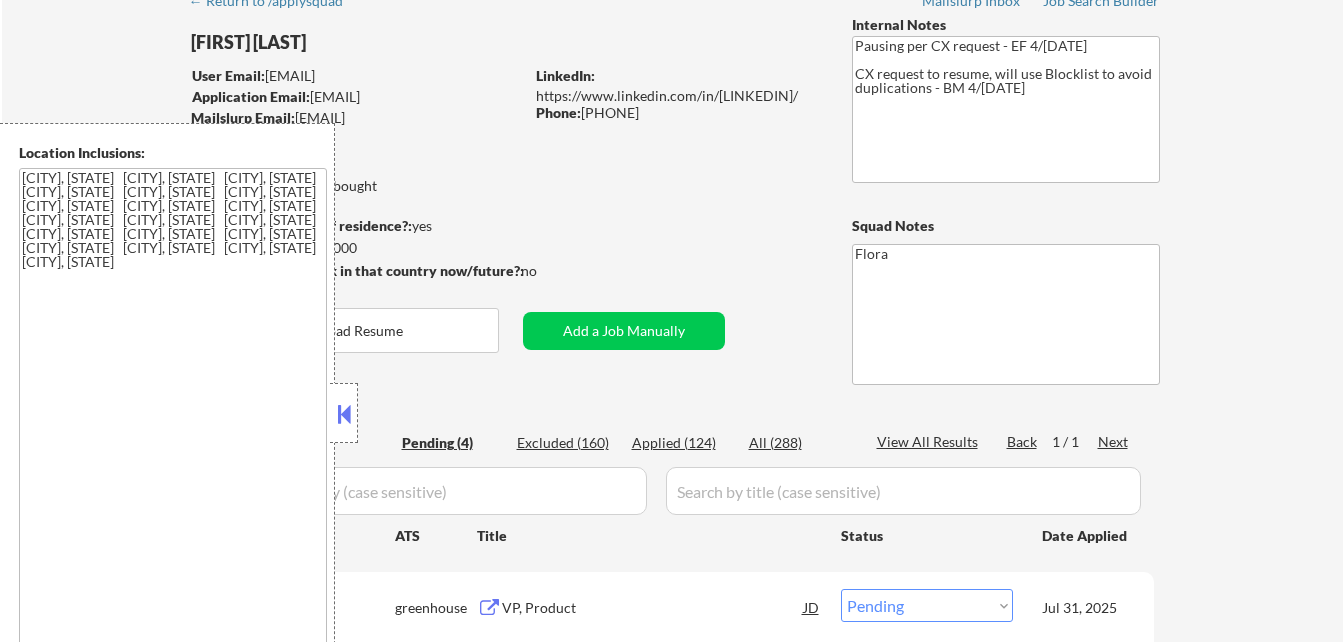 scroll, scrollTop: 100, scrollLeft: 0, axis: vertical 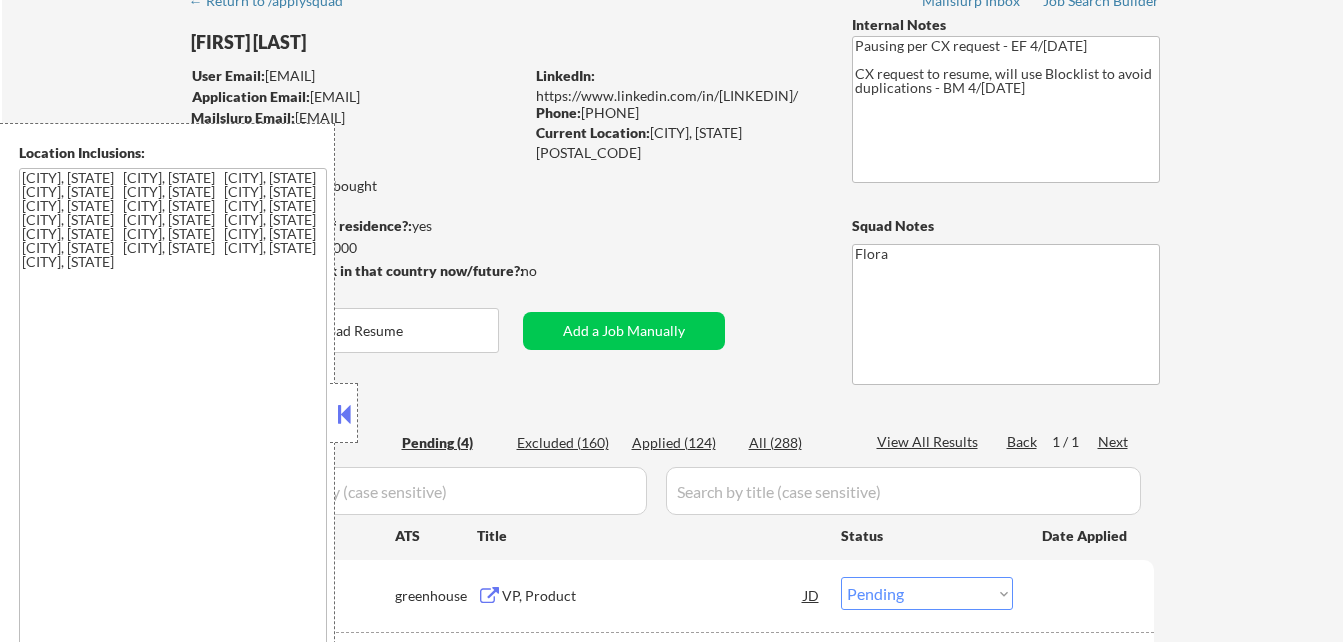 click on "← Return to /applysquad Mailslurp Inbox Job Search Builder Ryan Gibbs User Email:  rdgibbs@gmail.com Application Email:  rdgibbs@gmail.com Mailslurp Email:  ryan.gibbs@mailflux.com LinkedIn:   https://www.linkedin.com/in/ryandgibbs/
Phone:  917-494-9712 Current Location:  Raleigh, NC 27608 Applies:  124 sent / 200 bought Internal Notes Pausing per CX request - EF 4/17
CX request to resume, will use Blocklist to avoid duplications - BM 4/22 Can work in country of residence?:  yes Squad Notes Minimum salary:  $225,000 Will need Visa to work in that country now/future?:   no Download Resume Add a Job Manually Flora Applications Pending (4) Excluded (160) Applied (124) All (288) View All Results Back 1 / 1
Next Company ATS Title Status Date Applied #1 affinity greenhouse VP, Product JD Choose an option... Pending Applied Excluded (Questions) Excluded (Expired) Excluded (Location) Excluded (Bad Match) Excluded (Blocklist) Excluded (Salary) Excluded (Other) #2 instacart greenhouse Chief of Staff to CPO JD #3" at bounding box center (673, 450) 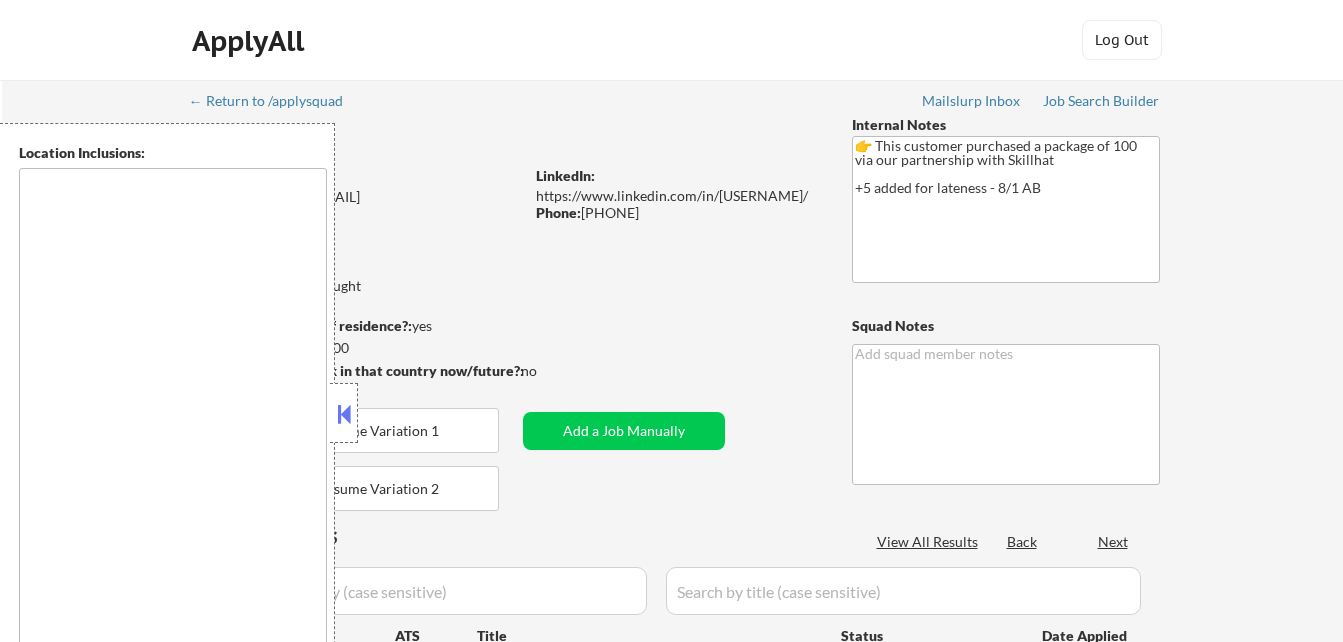 scroll, scrollTop: 0, scrollLeft: 0, axis: both 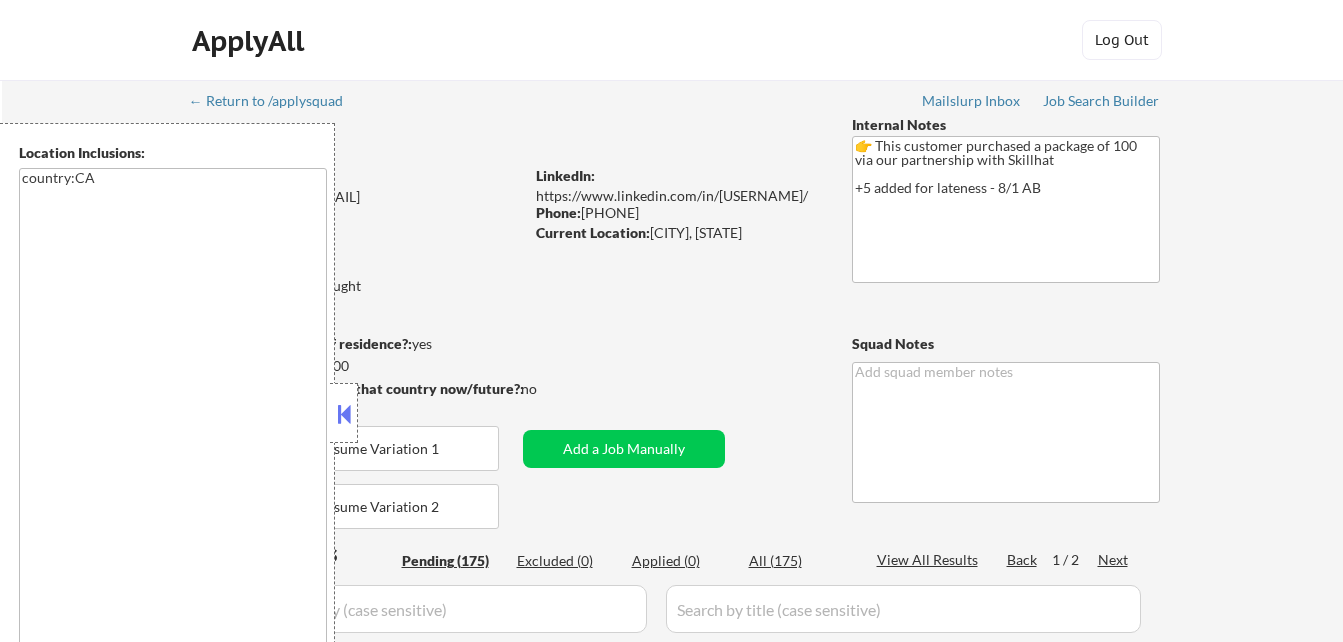 select on ""pending"" 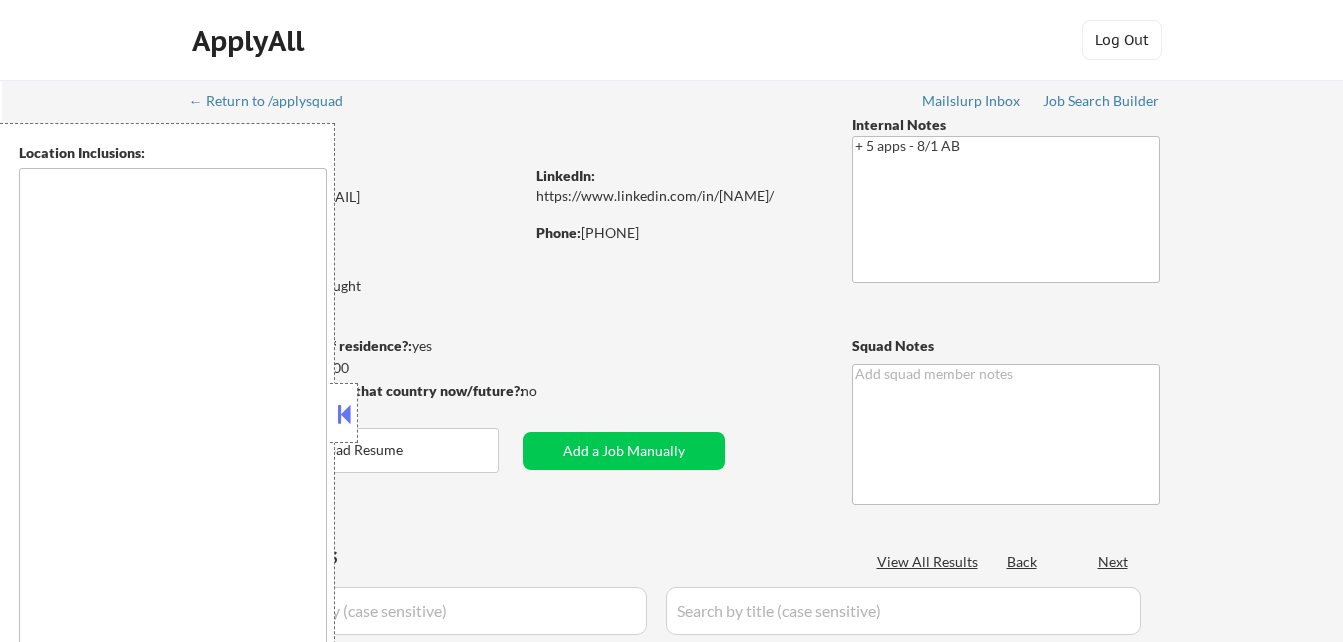 scroll, scrollTop: 0, scrollLeft: 0, axis: both 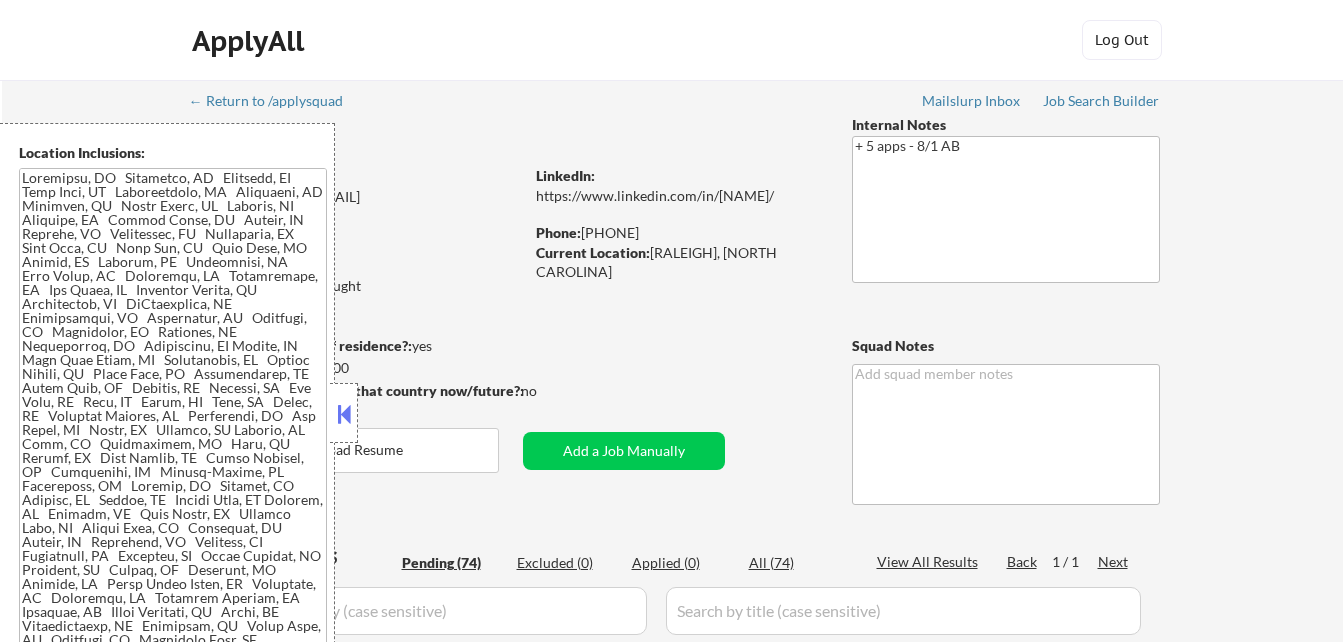 select on ""pending"" 